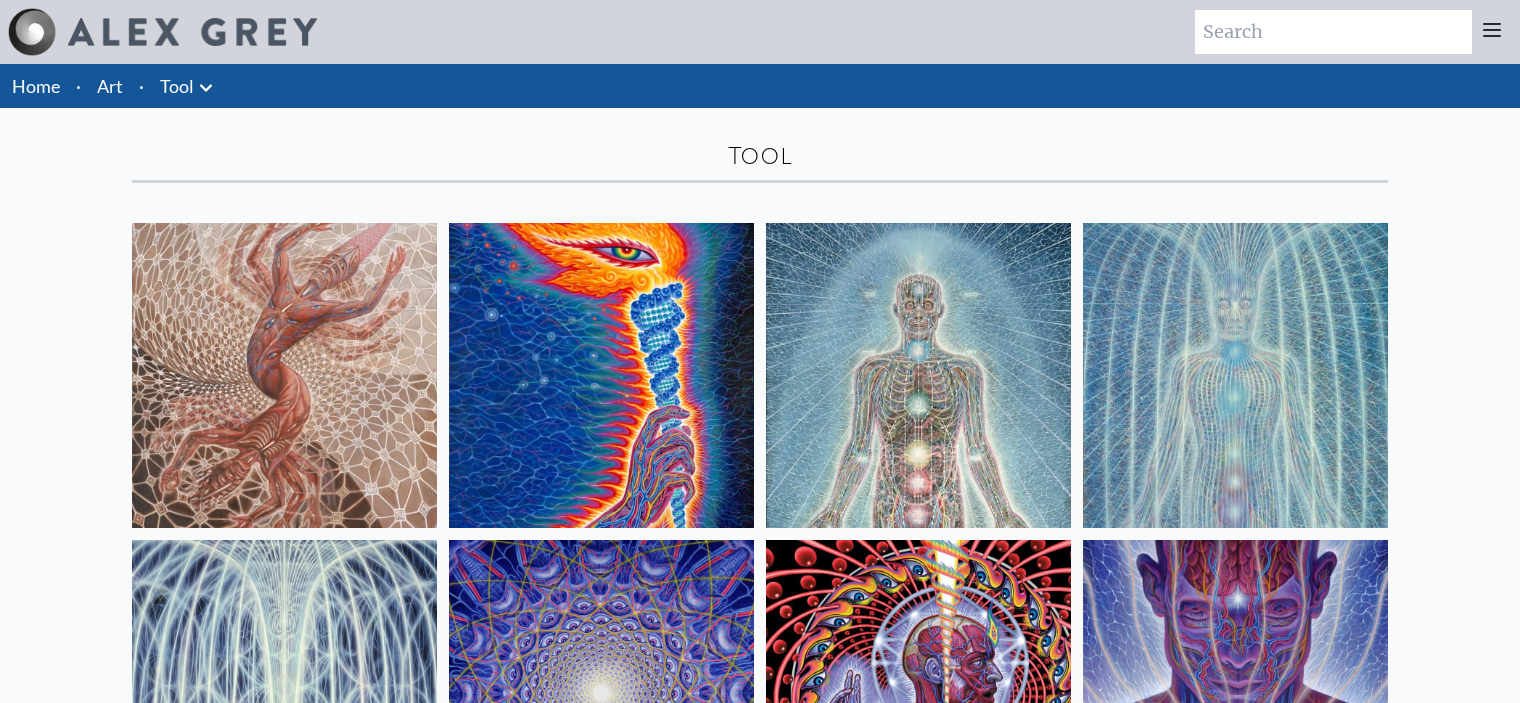 scroll, scrollTop: 100, scrollLeft: 0, axis: vertical 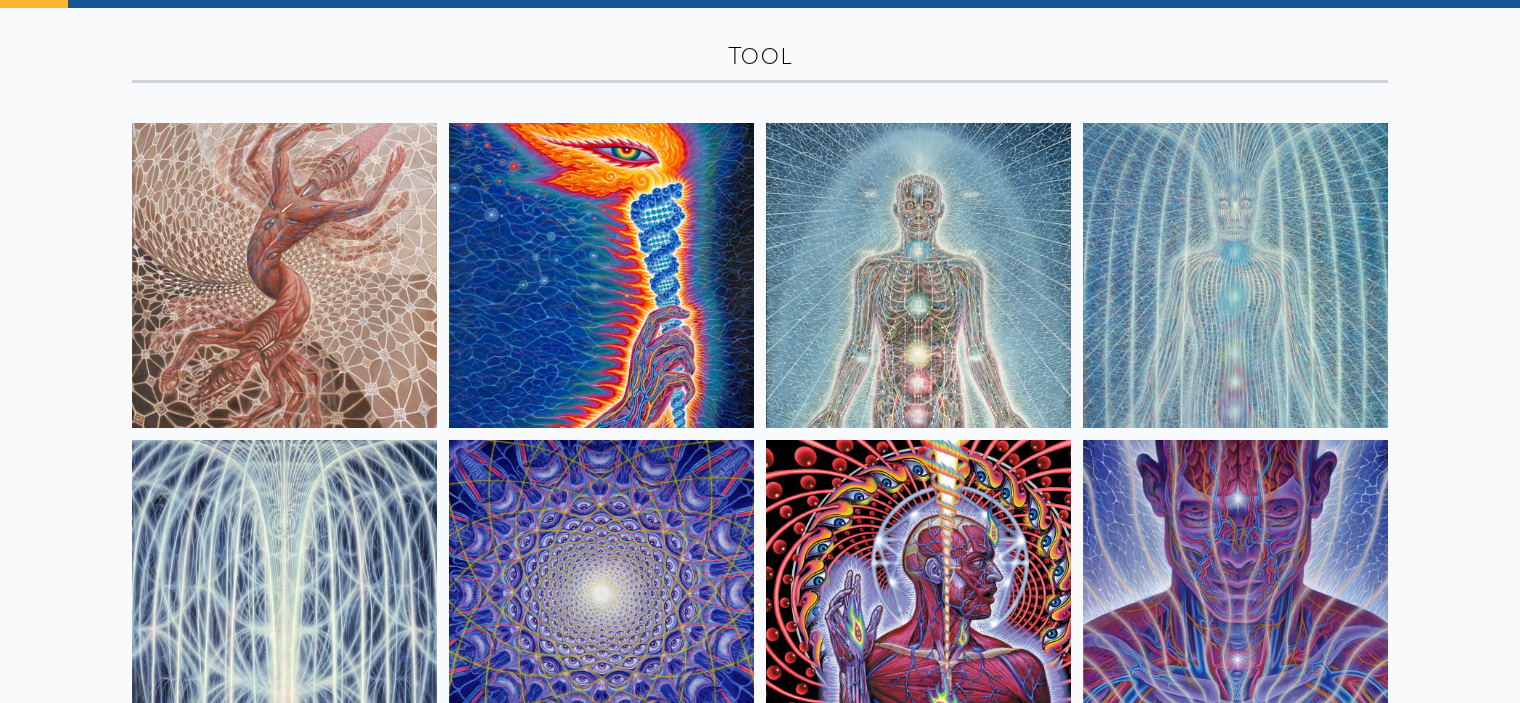 click at bounding box center (1235, 275) 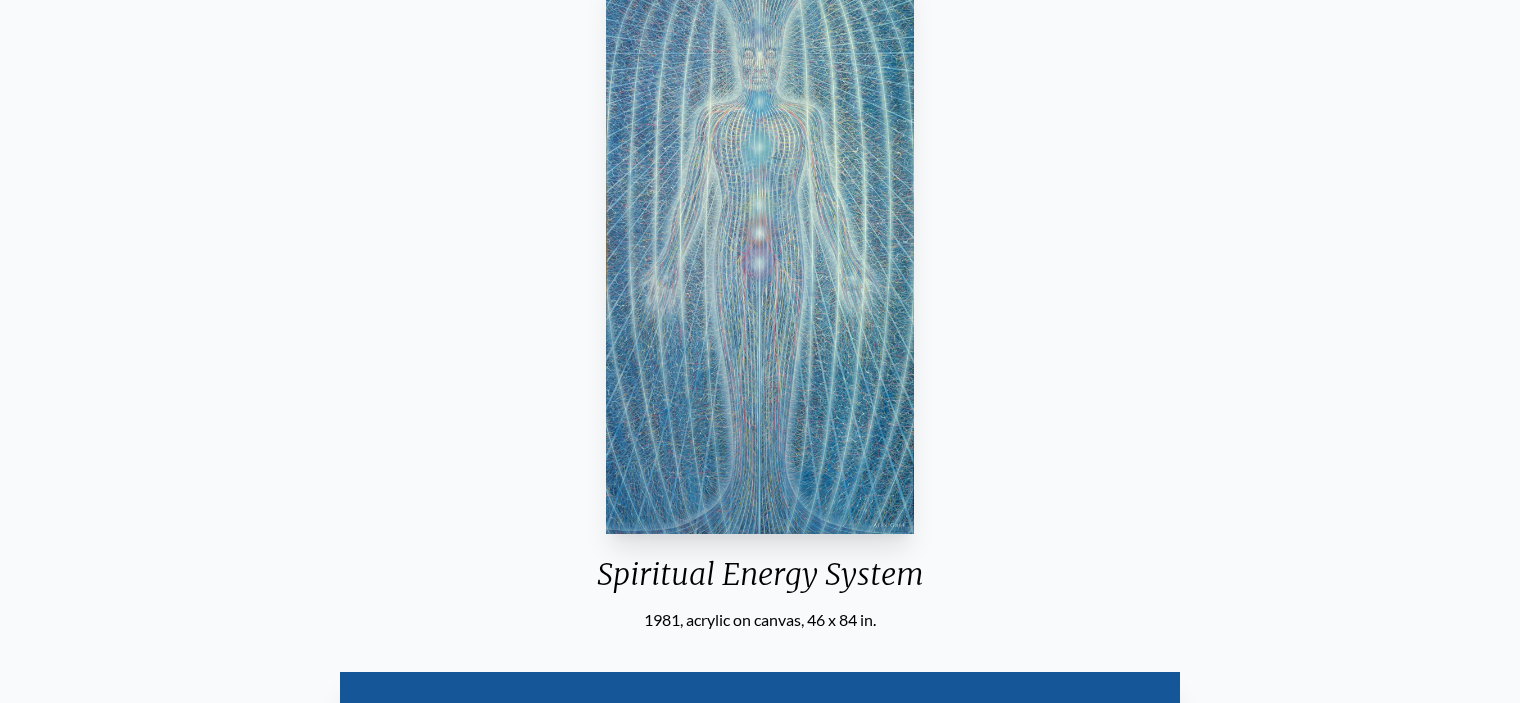 scroll, scrollTop: 100, scrollLeft: 0, axis: vertical 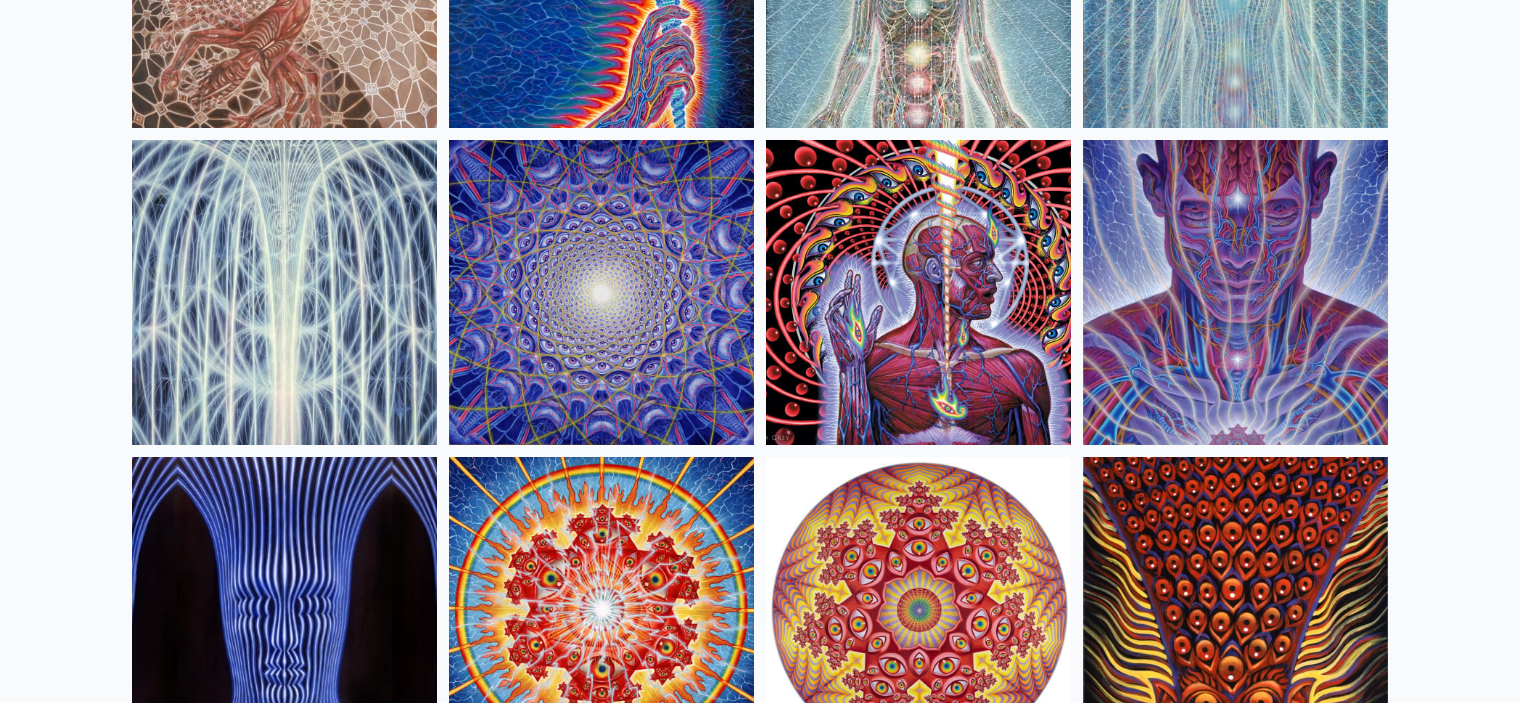 click at bounding box center [284, 292] 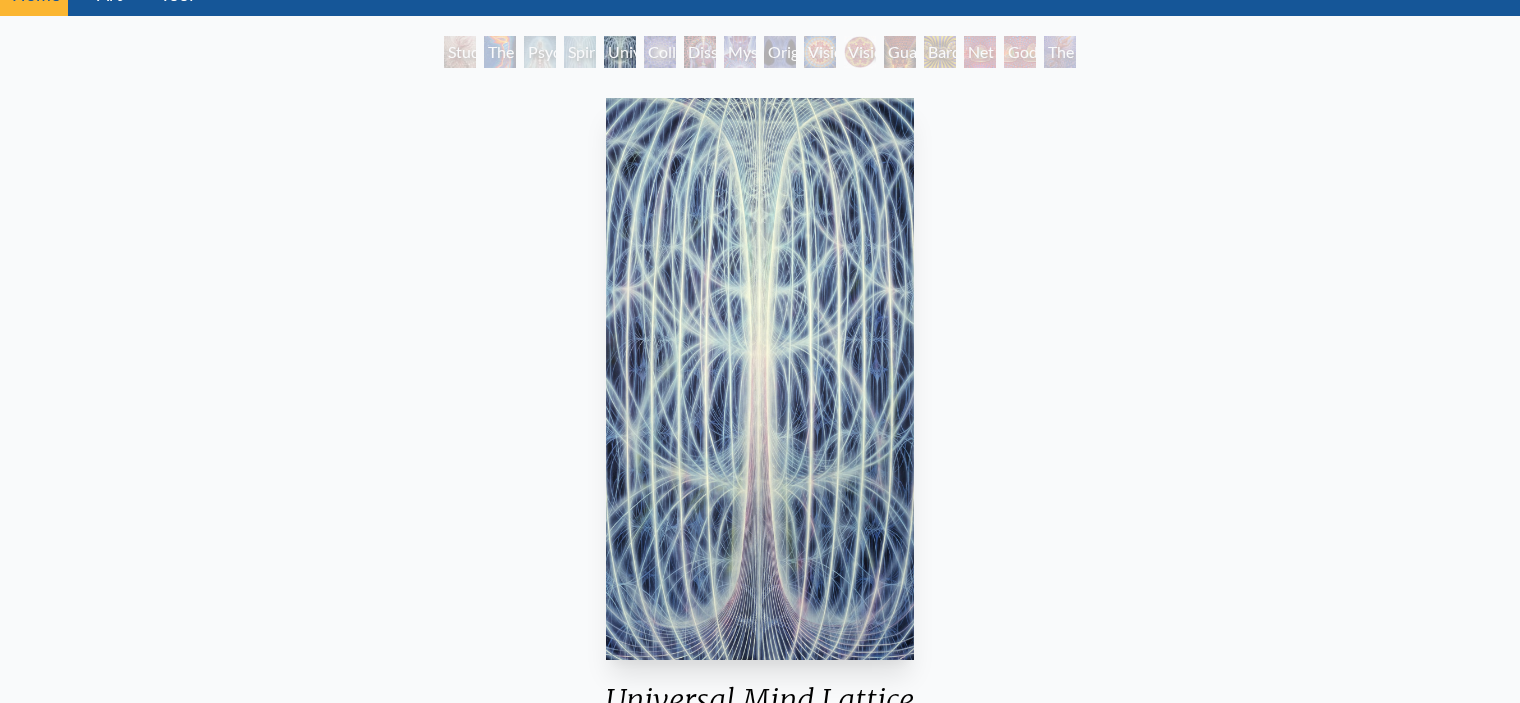 scroll, scrollTop: 200, scrollLeft: 0, axis: vertical 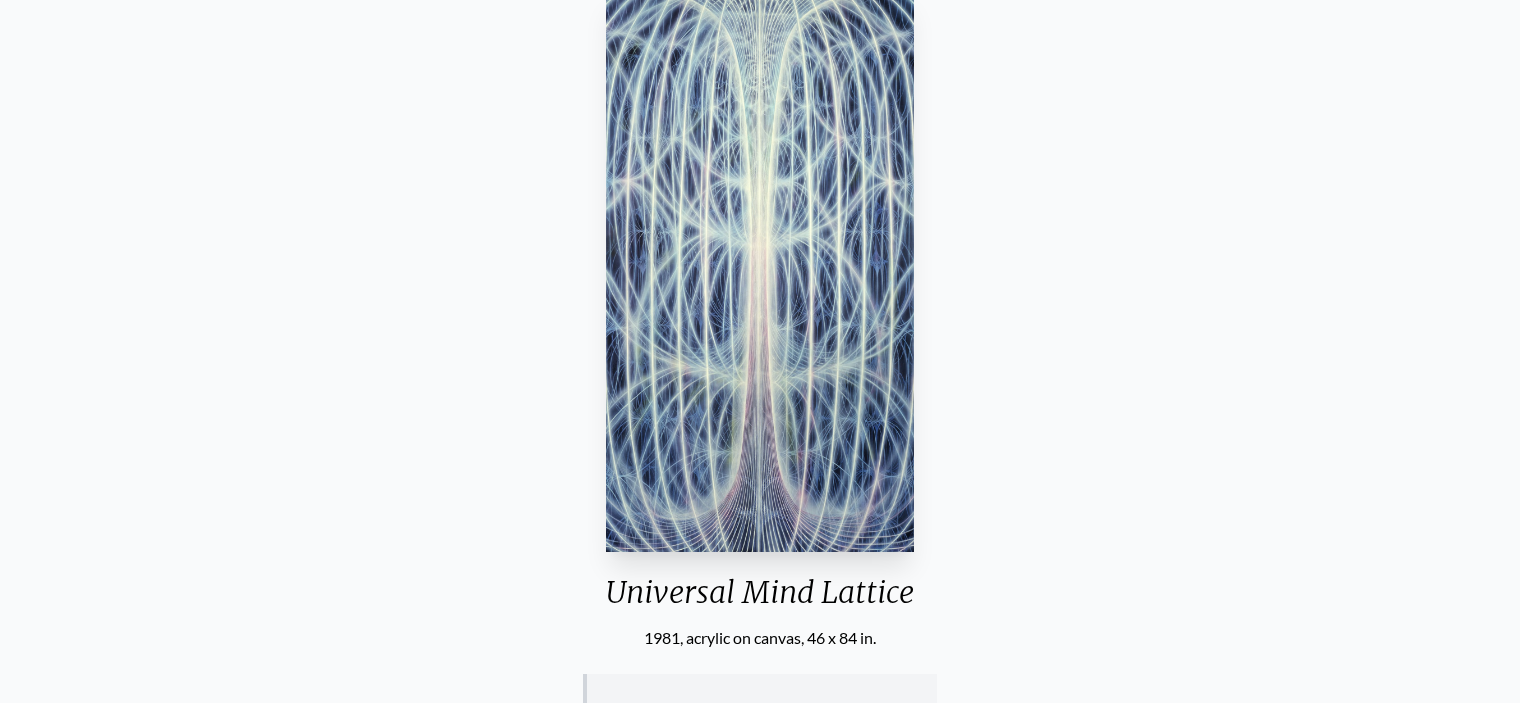 click on "Universal Mind Lattice
1981,  acrylic on canvas, 46 x 84 in.
There is a Light that shines beyond
all things on earth, beyond us all,
beyond the heavens, beyond the
highest, the very highest heavens.
This is the Light that shines in our heart.
[DEMOGRAPHIC_DATA]
Visit the CoSM Shop" at bounding box center (760, 752) 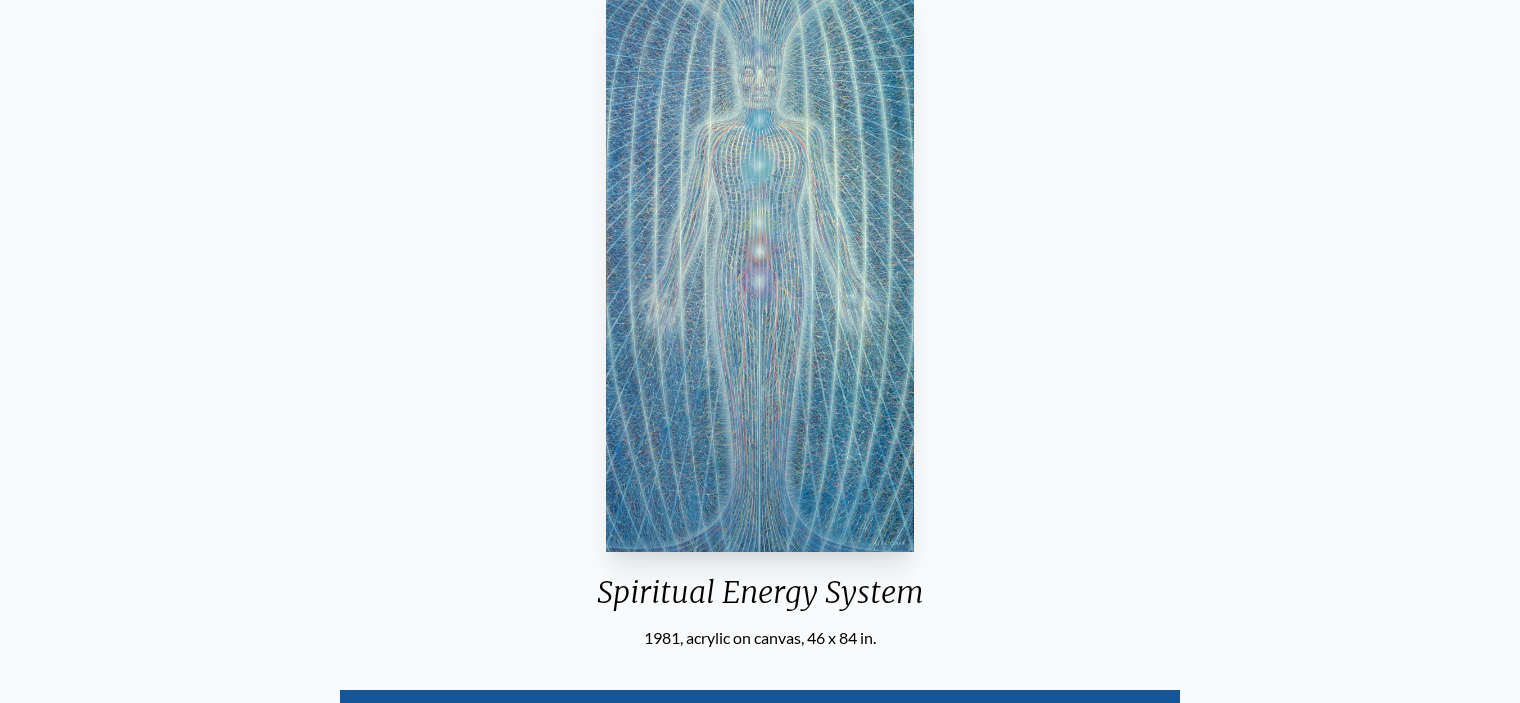 click on "Spiritual Energy System
1981,  acrylic on canvas, 46 x 84 in.
Visit the CoSM Shop
Sacred Mirrors - Hologram Lenticular" at bounding box center (760, 612) 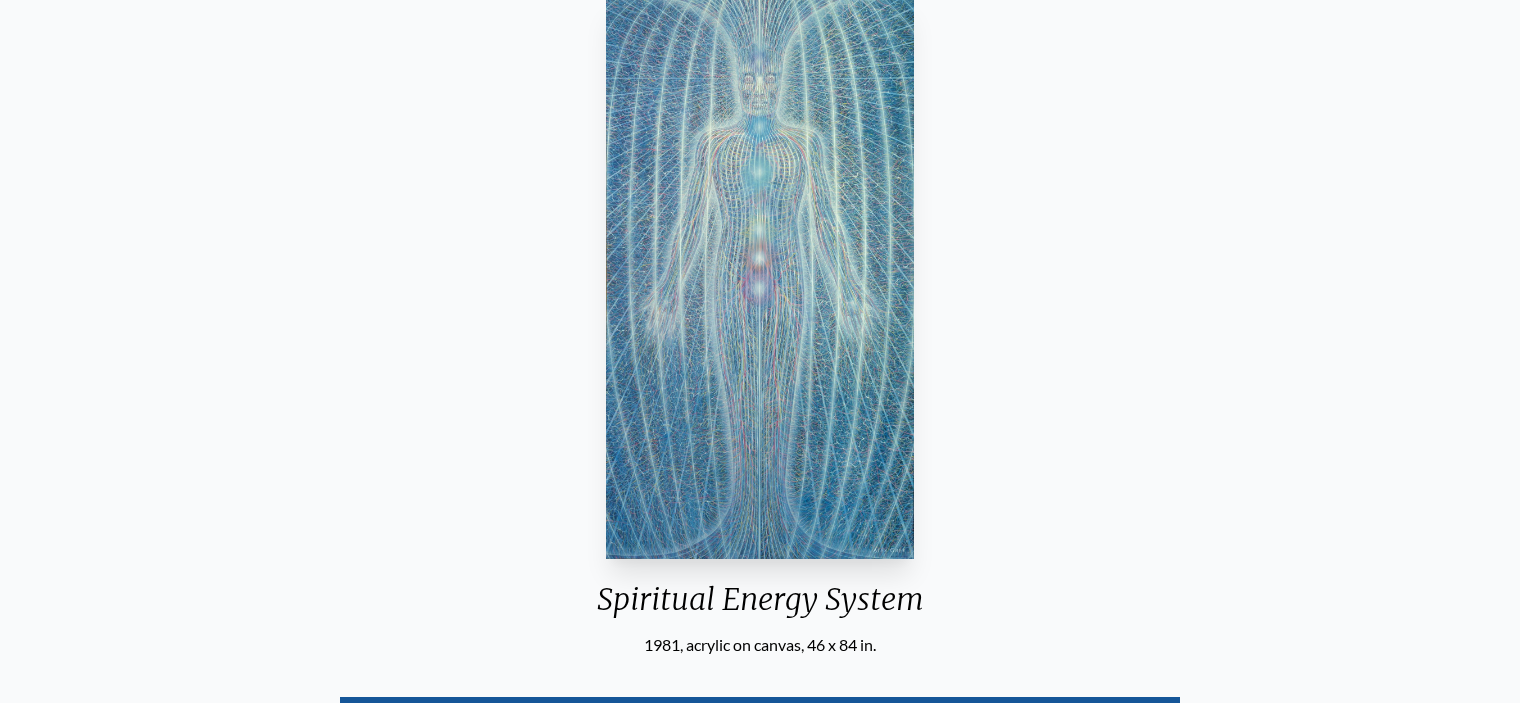 scroll, scrollTop: 400, scrollLeft: 0, axis: vertical 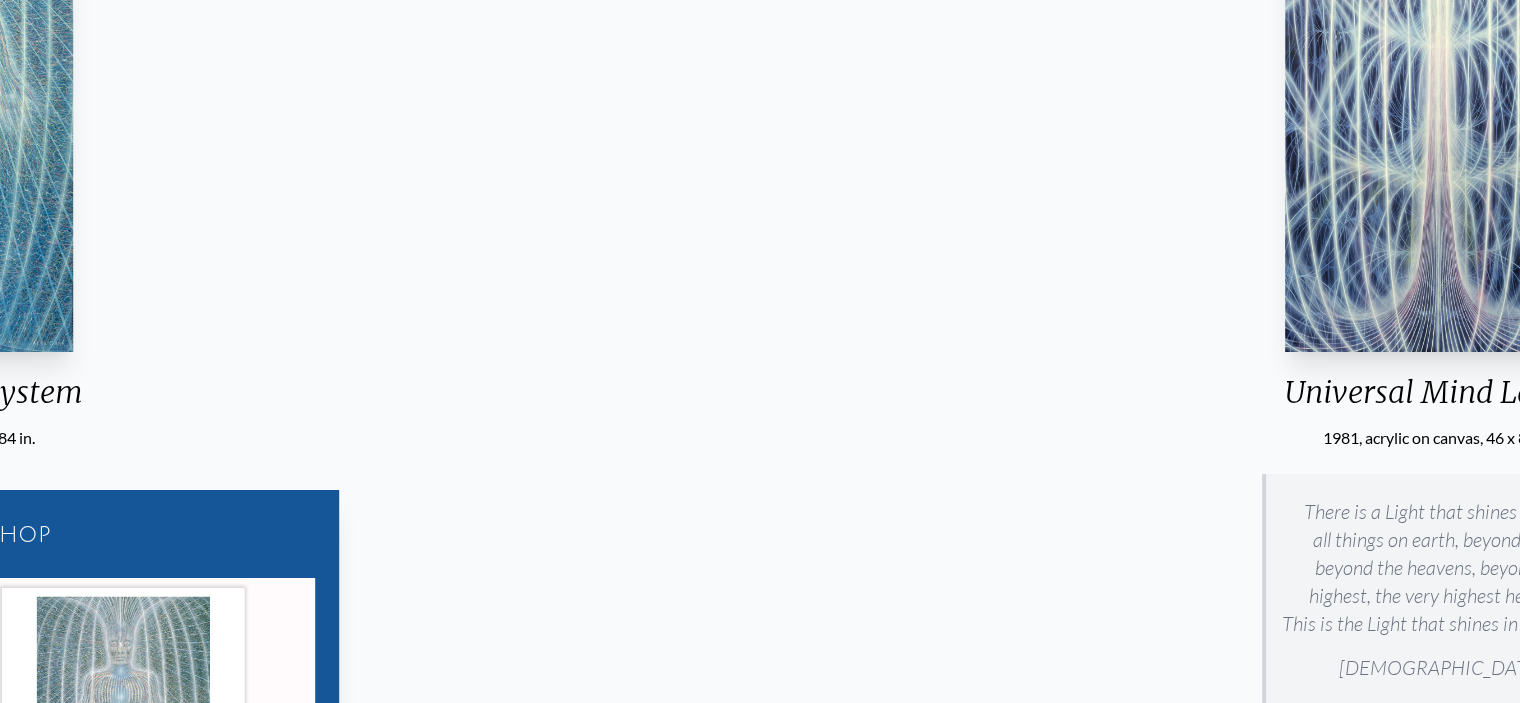 click on "Art
Writings
About" at bounding box center (760, 445) 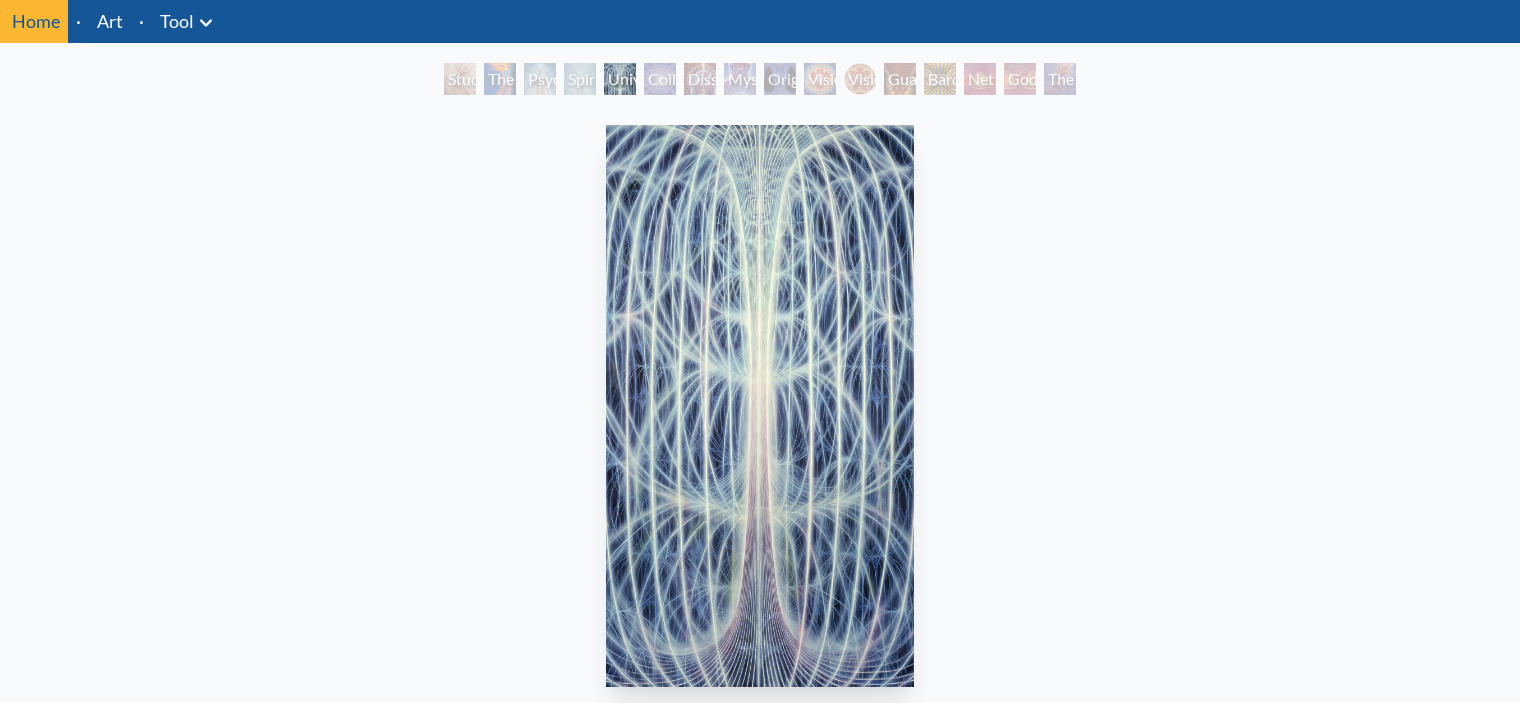 scroll, scrollTop: 100, scrollLeft: 0, axis: vertical 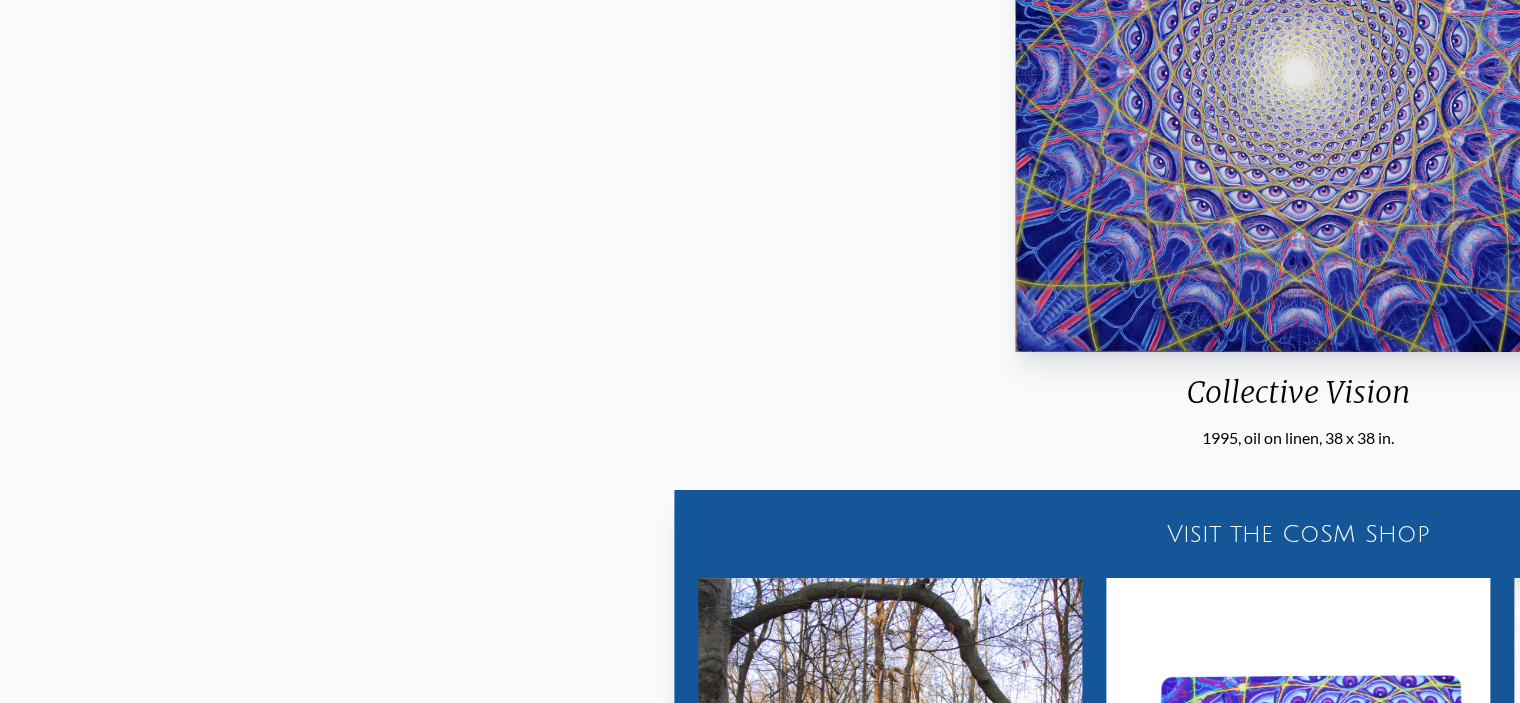 click on "Art
Writings
About" at bounding box center [760, 585] 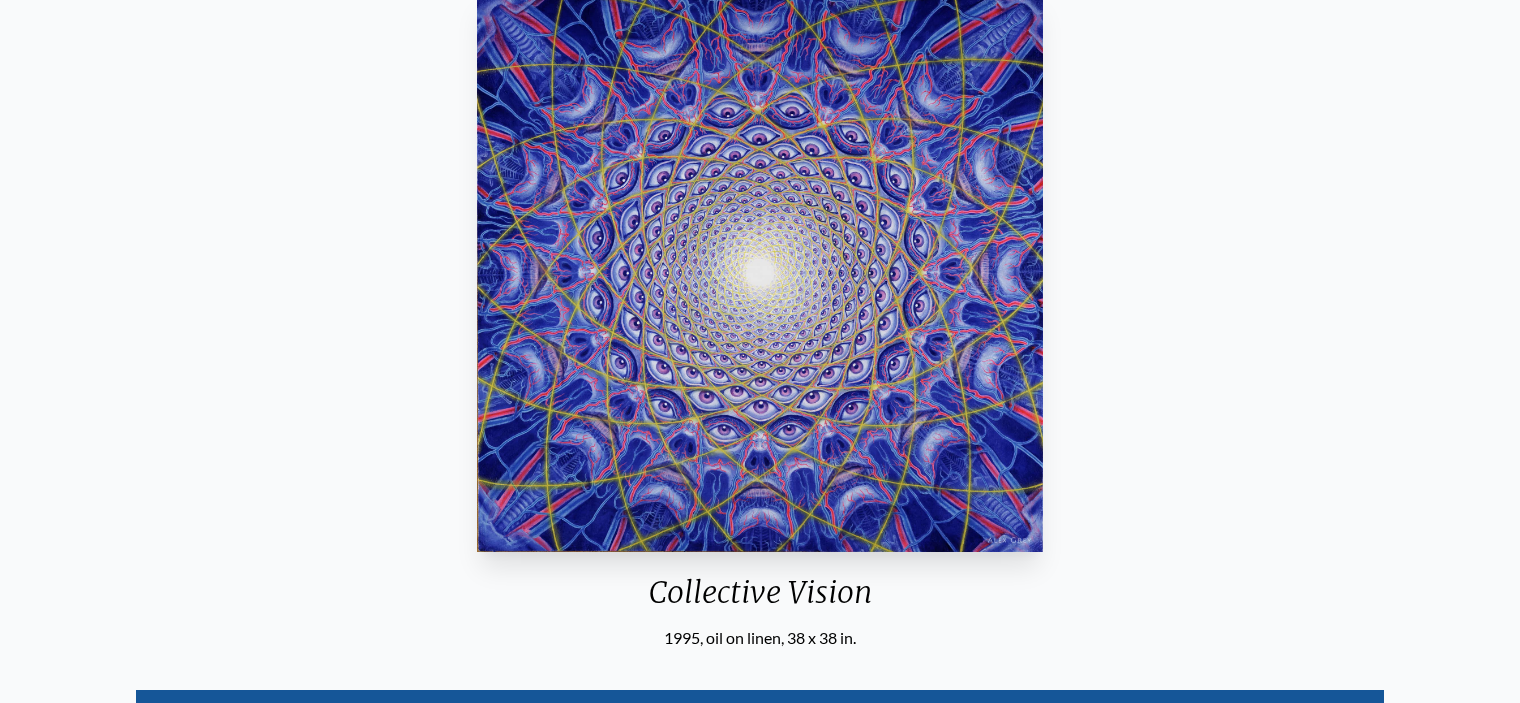 scroll, scrollTop: 100, scrollLeft: 0, axis: vertical 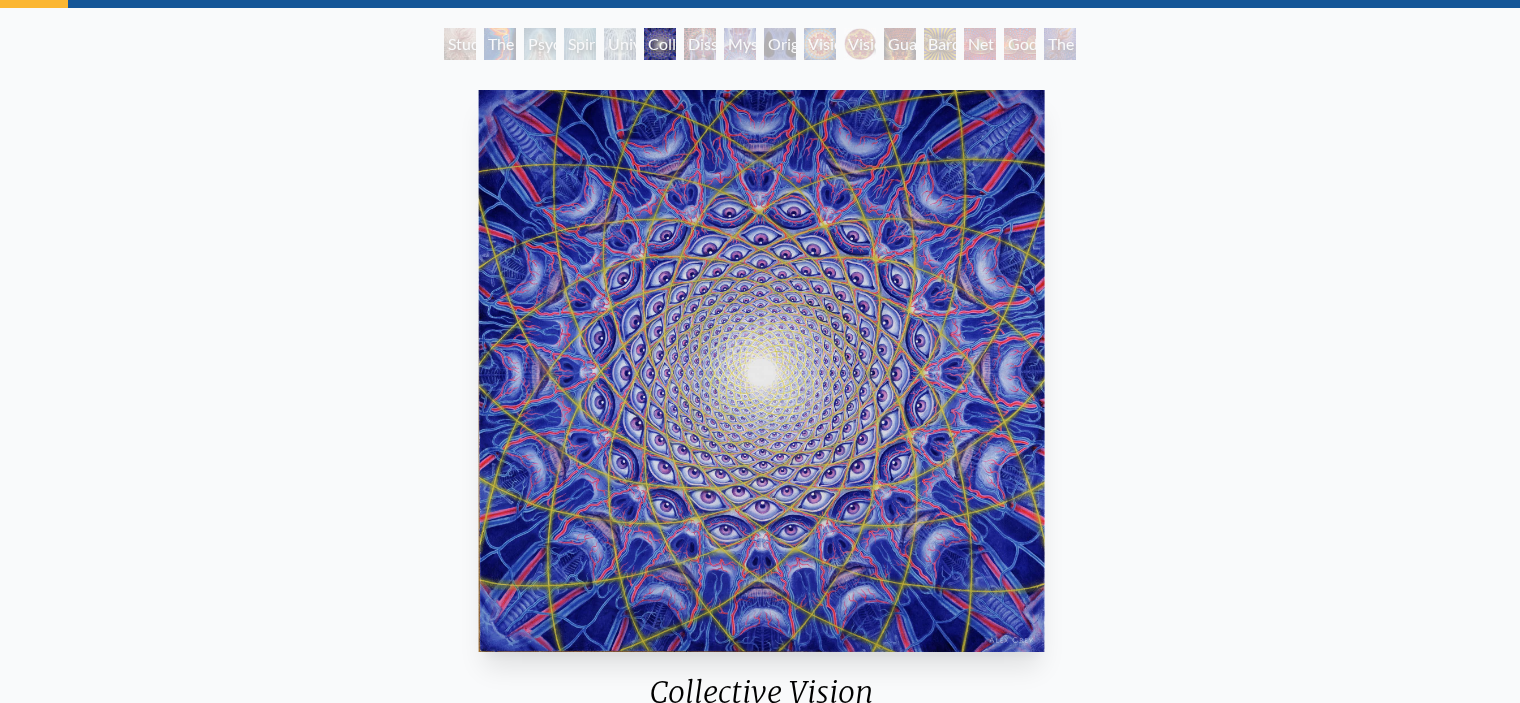 click at bounding box center [762, 371] 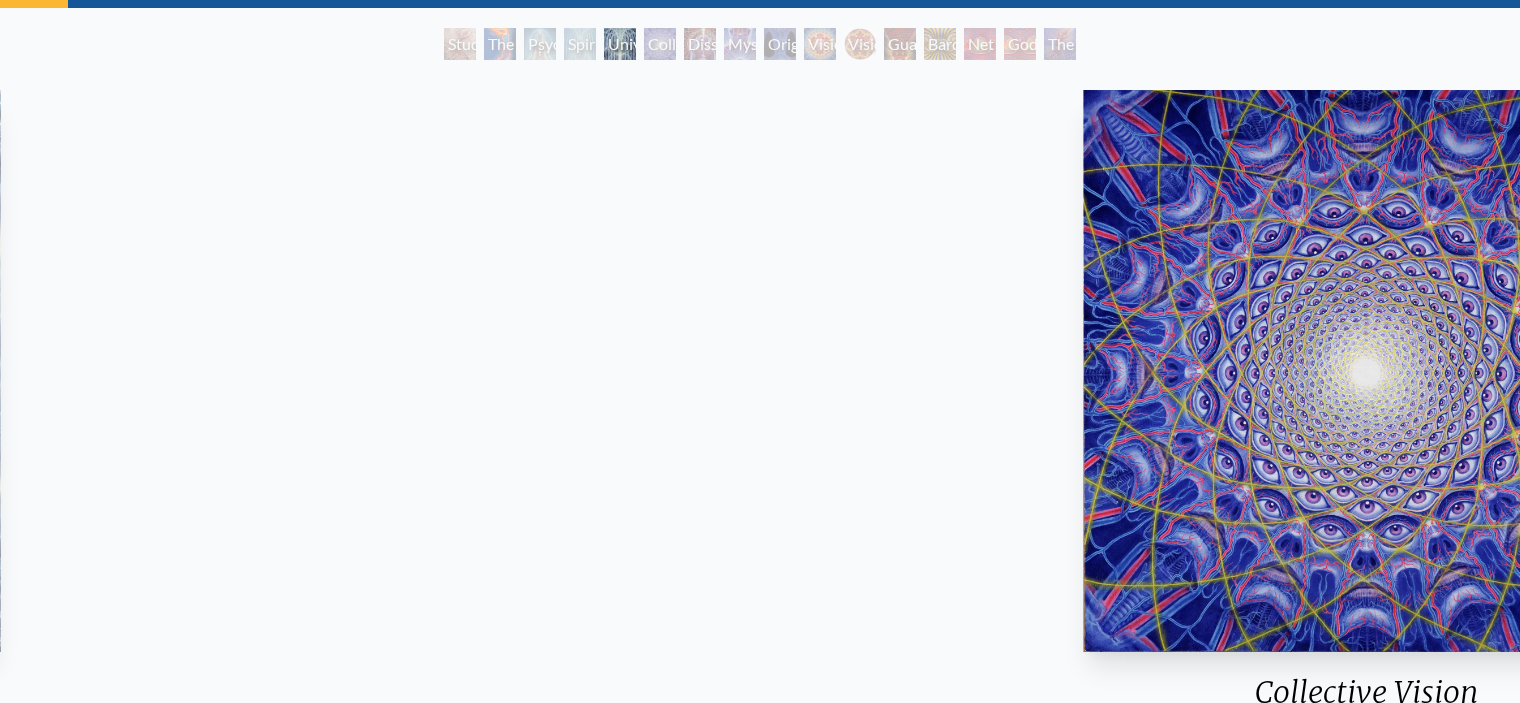 click on "Art
Writings
About" at bounding box center [760, 885] 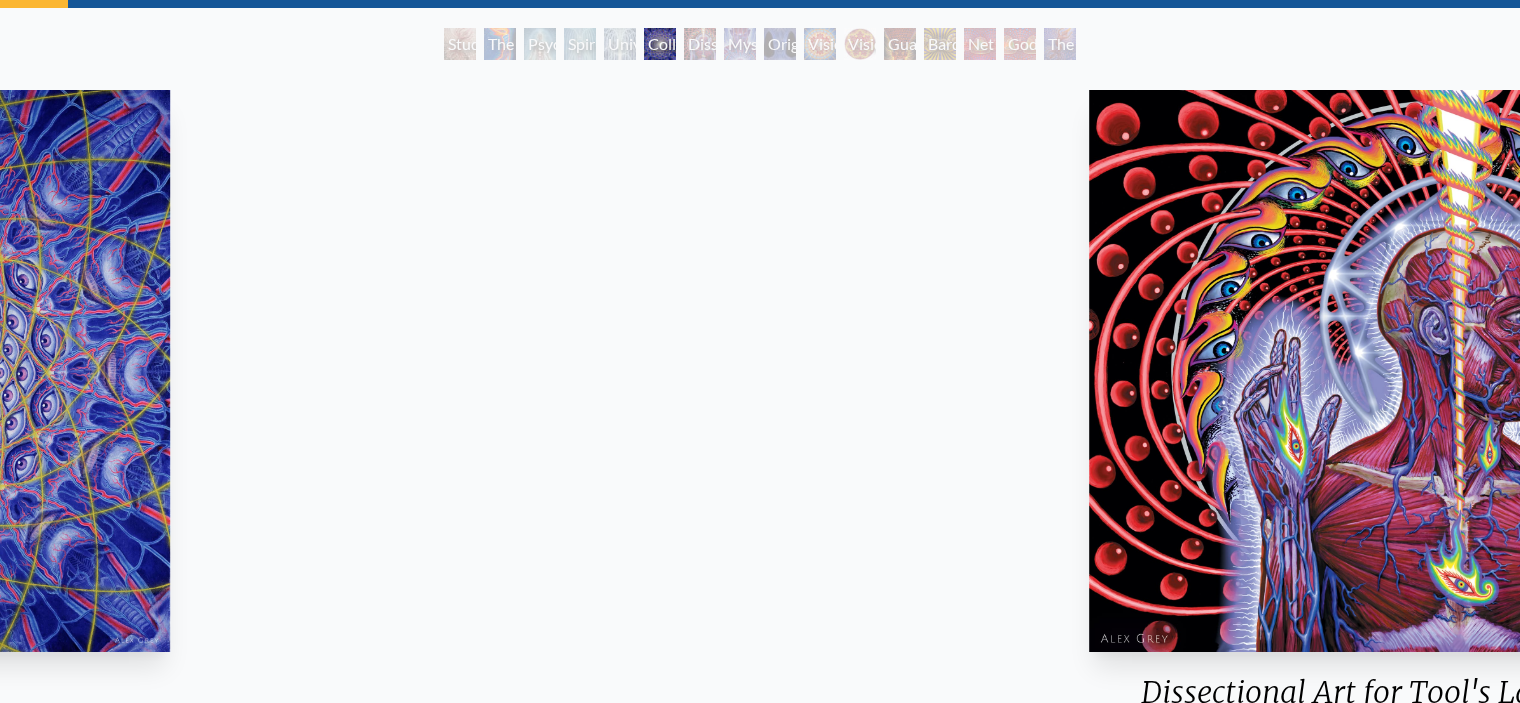 click on "Art
Writings
About" at bounding box center (760, 745) 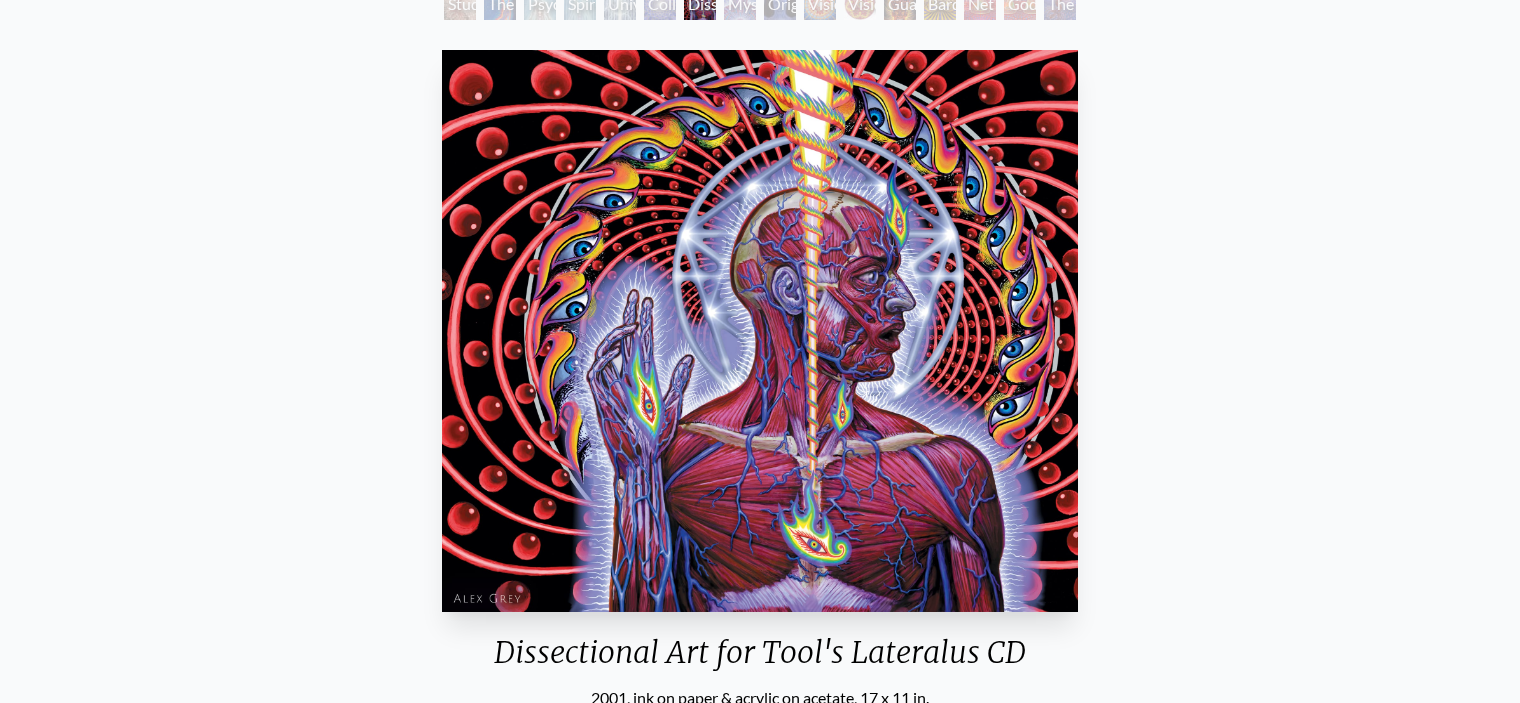 scroll, scrollTop: 138, scrollLeft: 0, axis: vertical 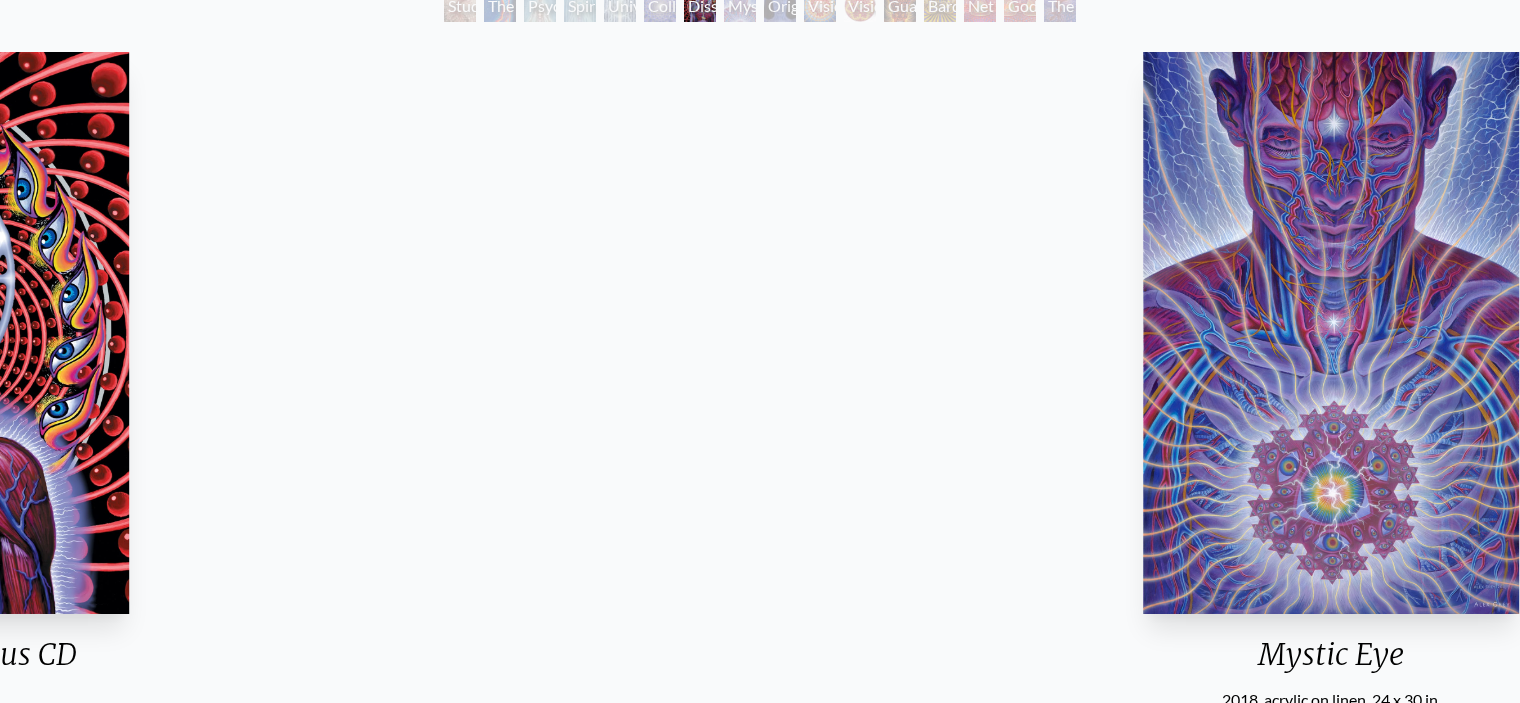 click on "Art
Writings
About" at bounding box center (760, 483) 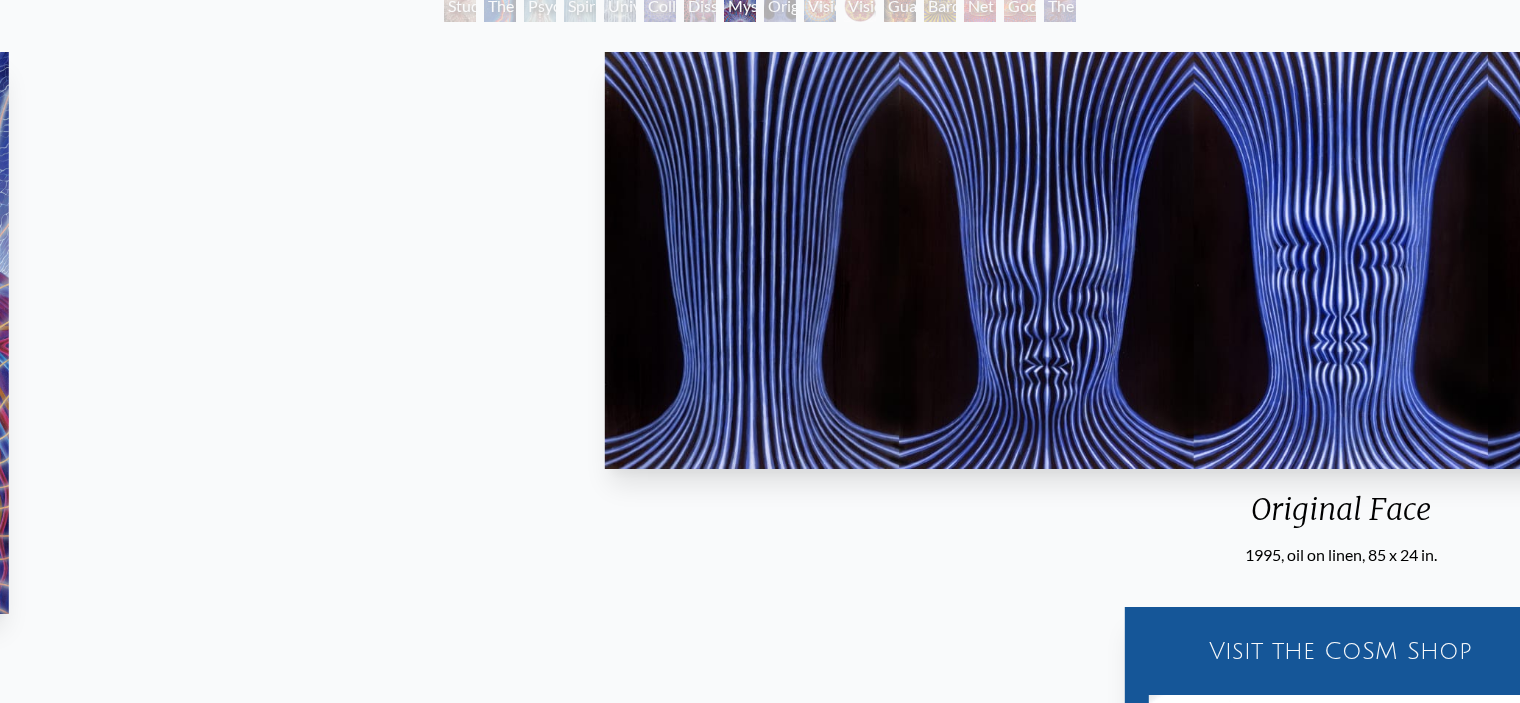 click on "Art
Writings
About" at bounding box center [760, 707] 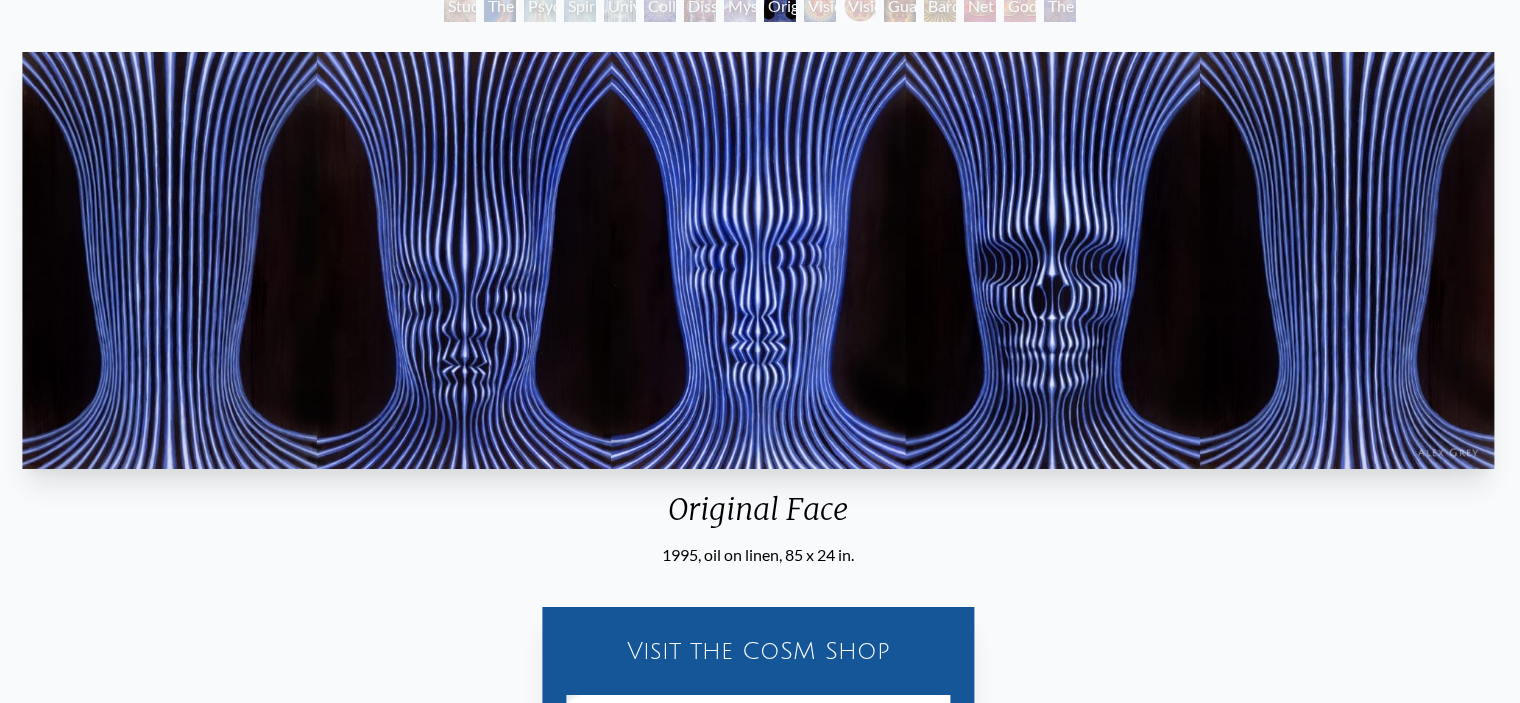 click at bounding box center (758, 260) 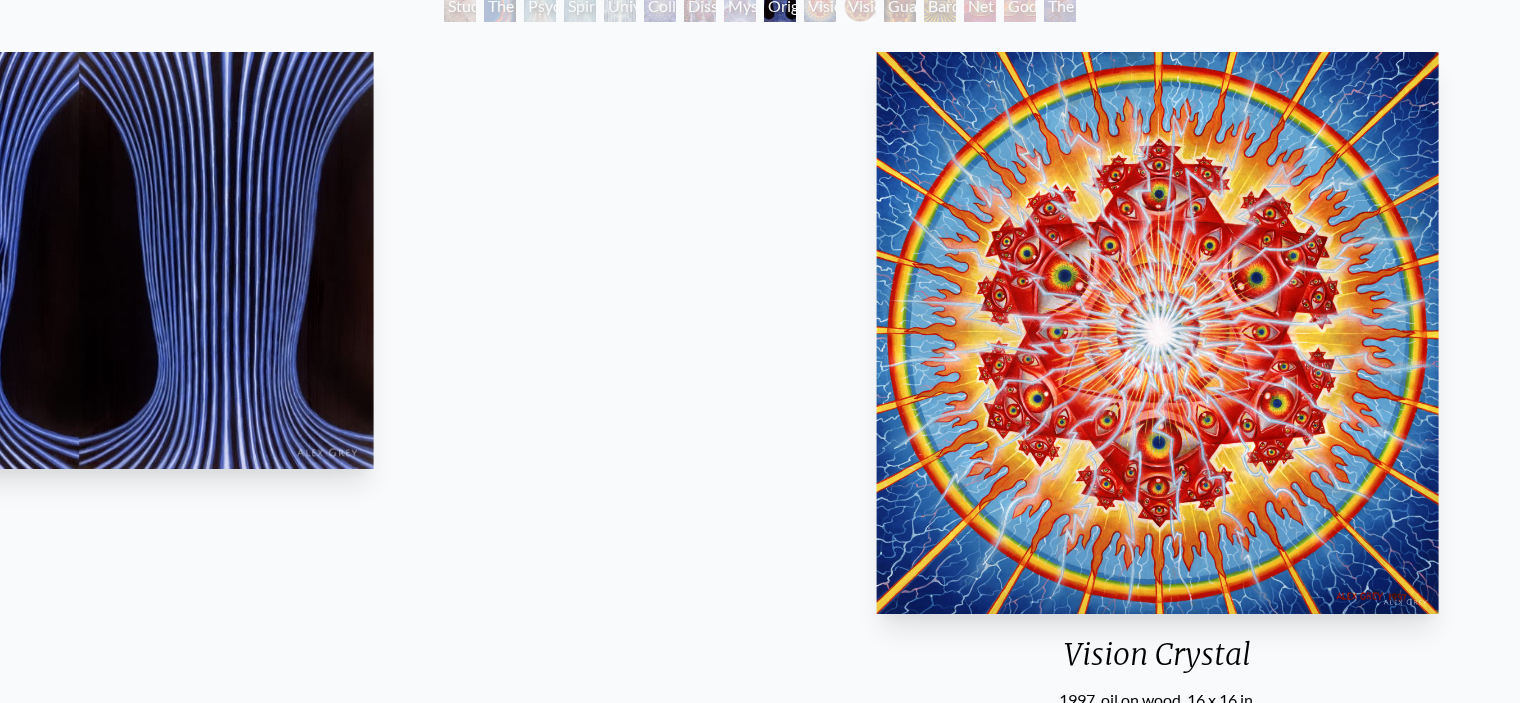 click on "Art
Writings
About" at bounding box center [760, 1024] 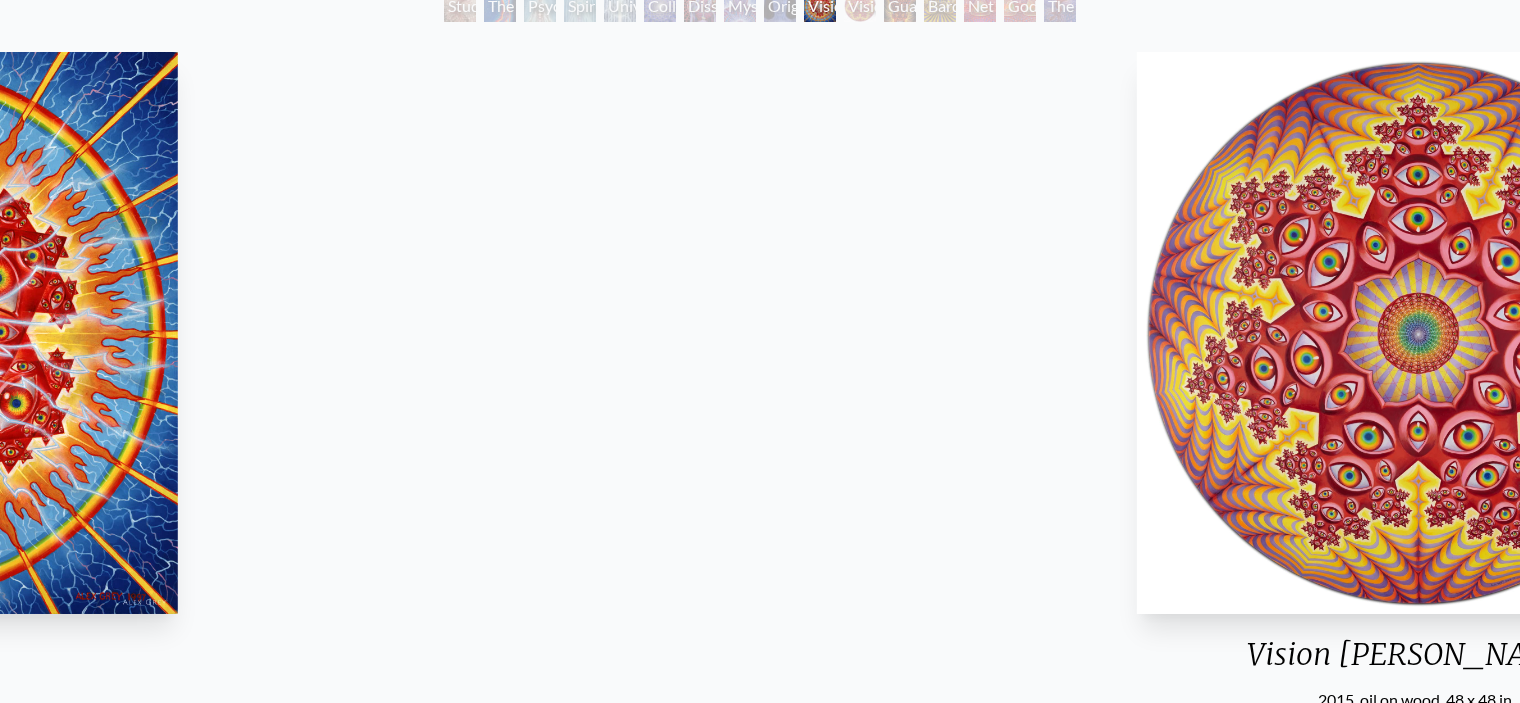 click on "Art
Writings
About" at bounding box center [760, 707] 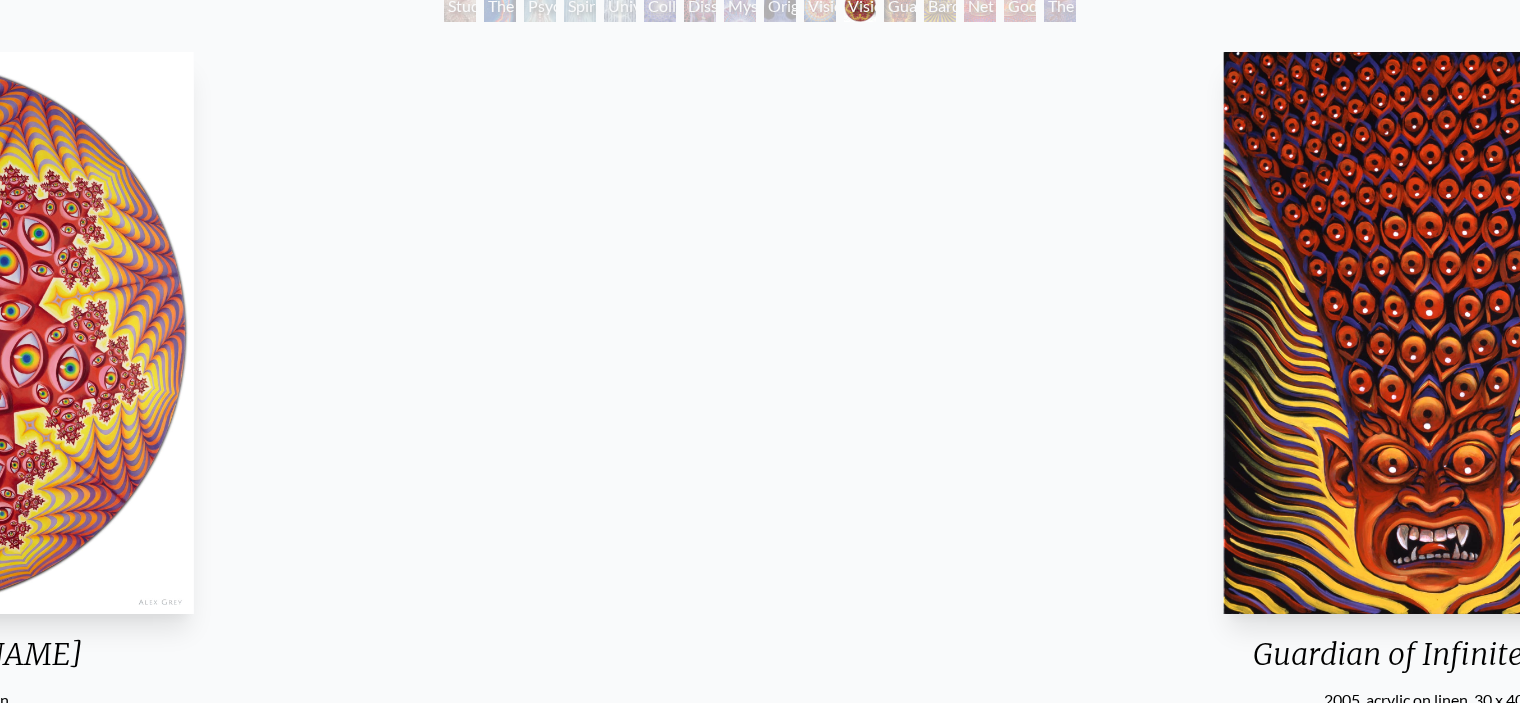 click on "Art
Writings
About" at bounding box center (760, 707) 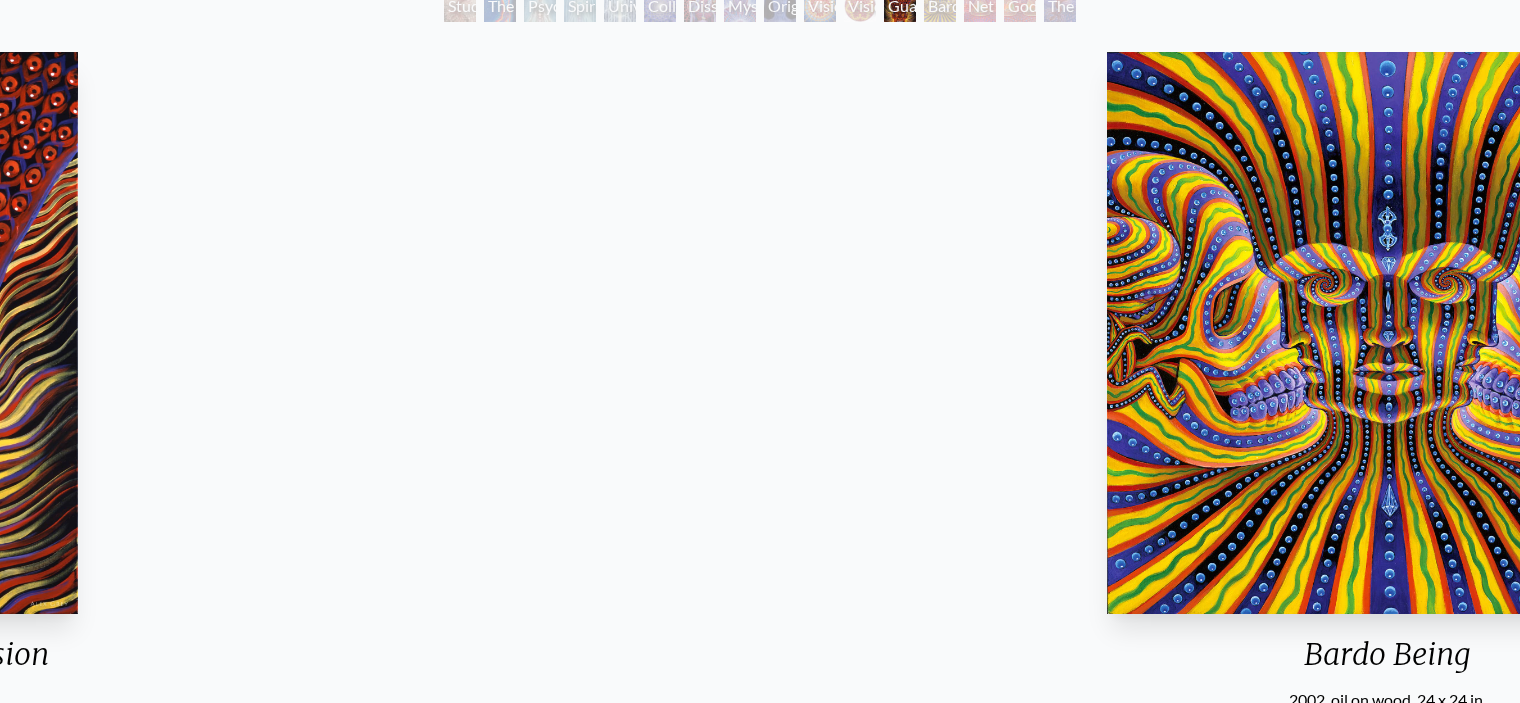 click on "Art
Writings
About" at bounding box center (760, 483) 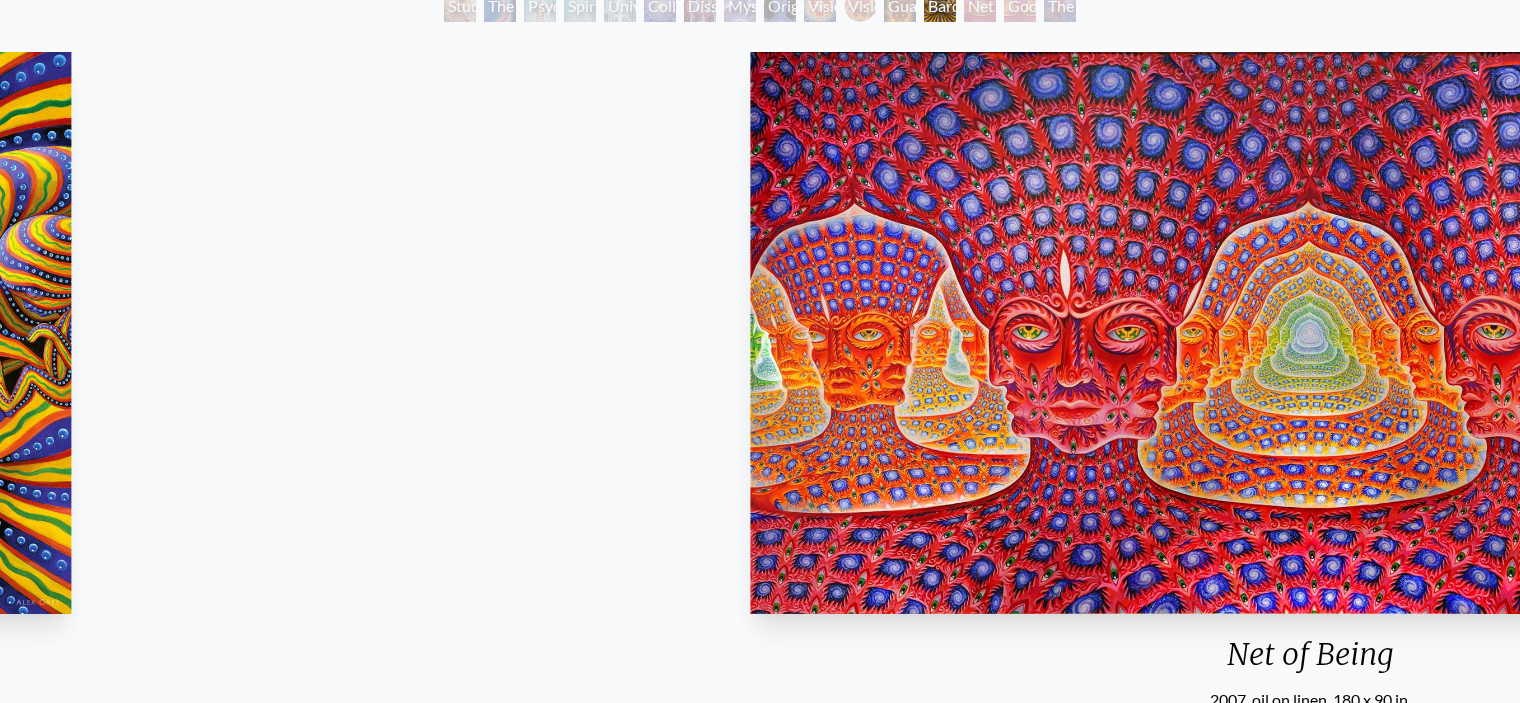 click on "Art
Writings
About" at bounding box center [760, 707] 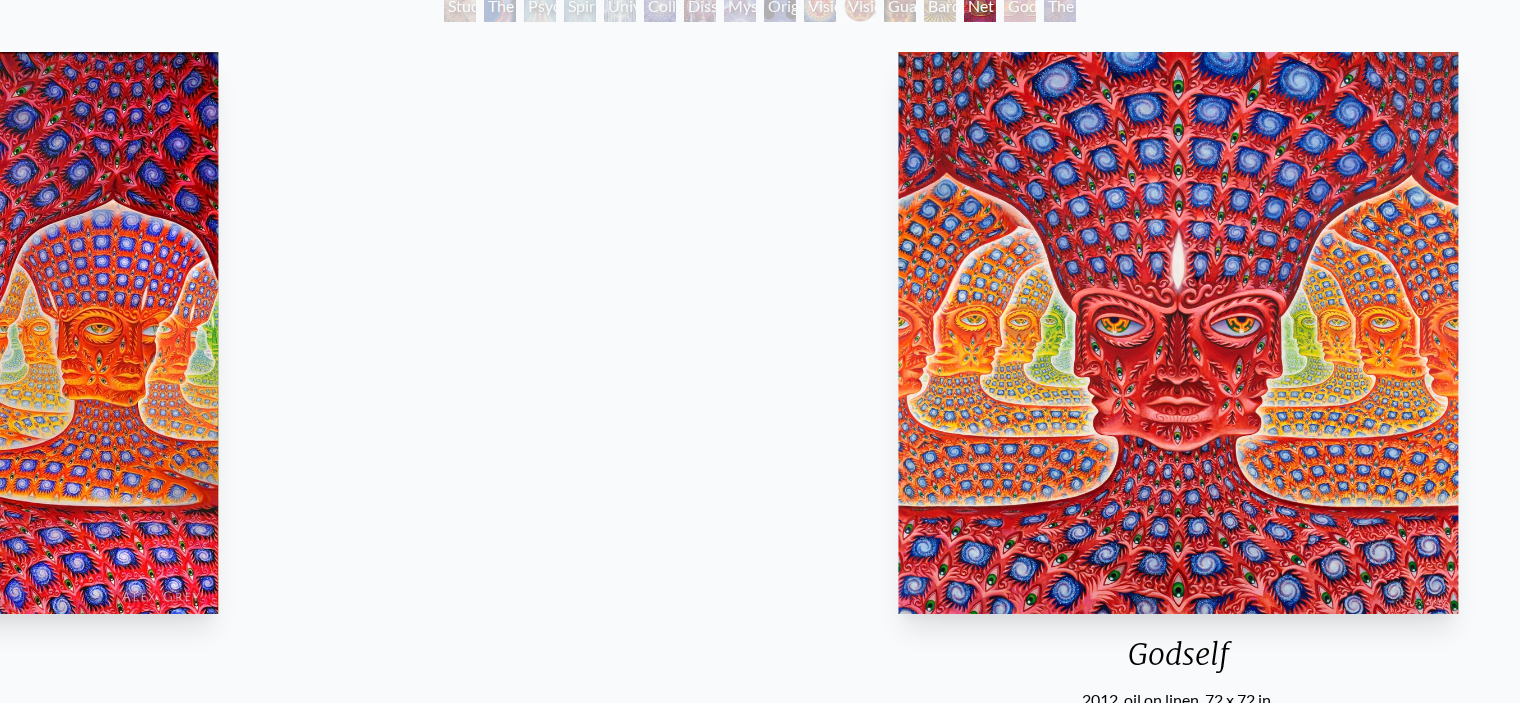 click on "Art
Writings
About" at bounding box center [760, 707] 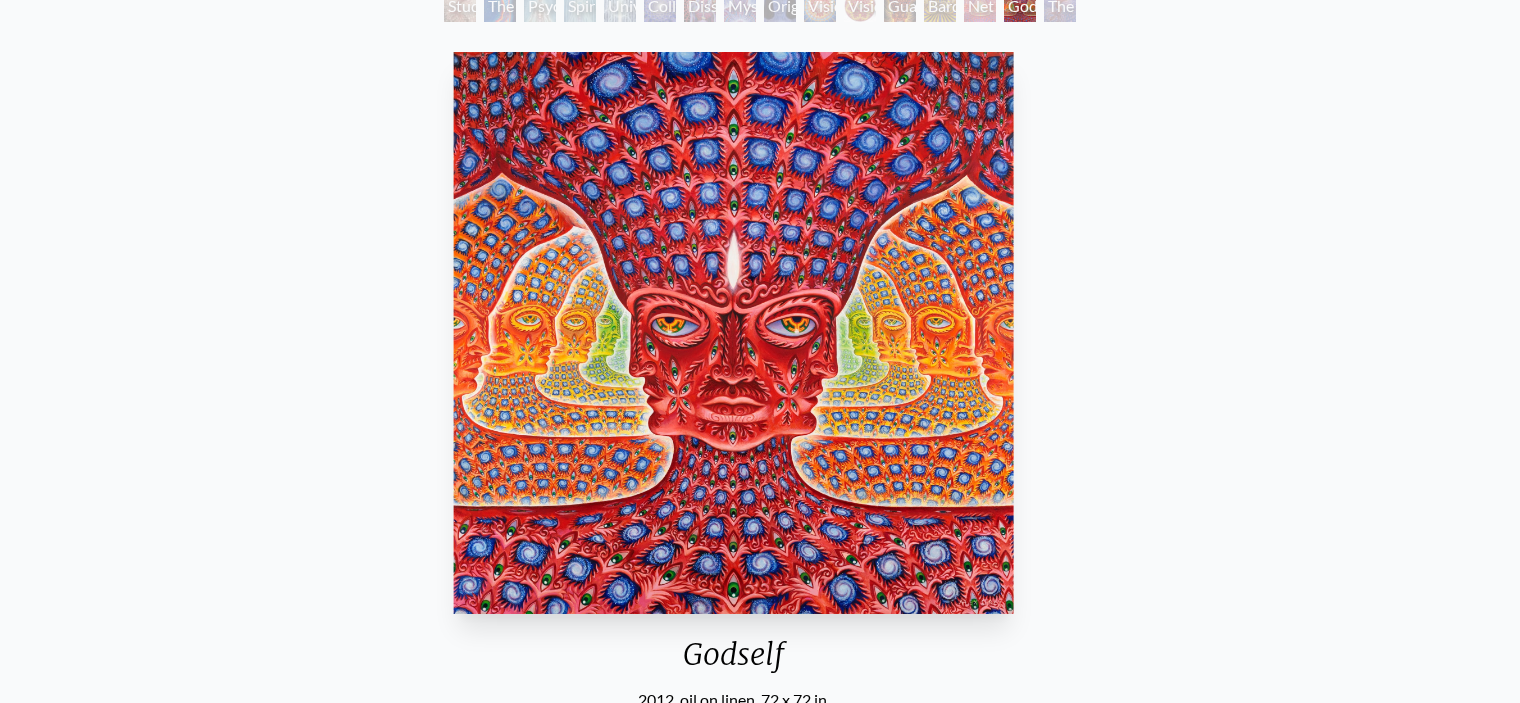 click at bounding box center [733, 333] 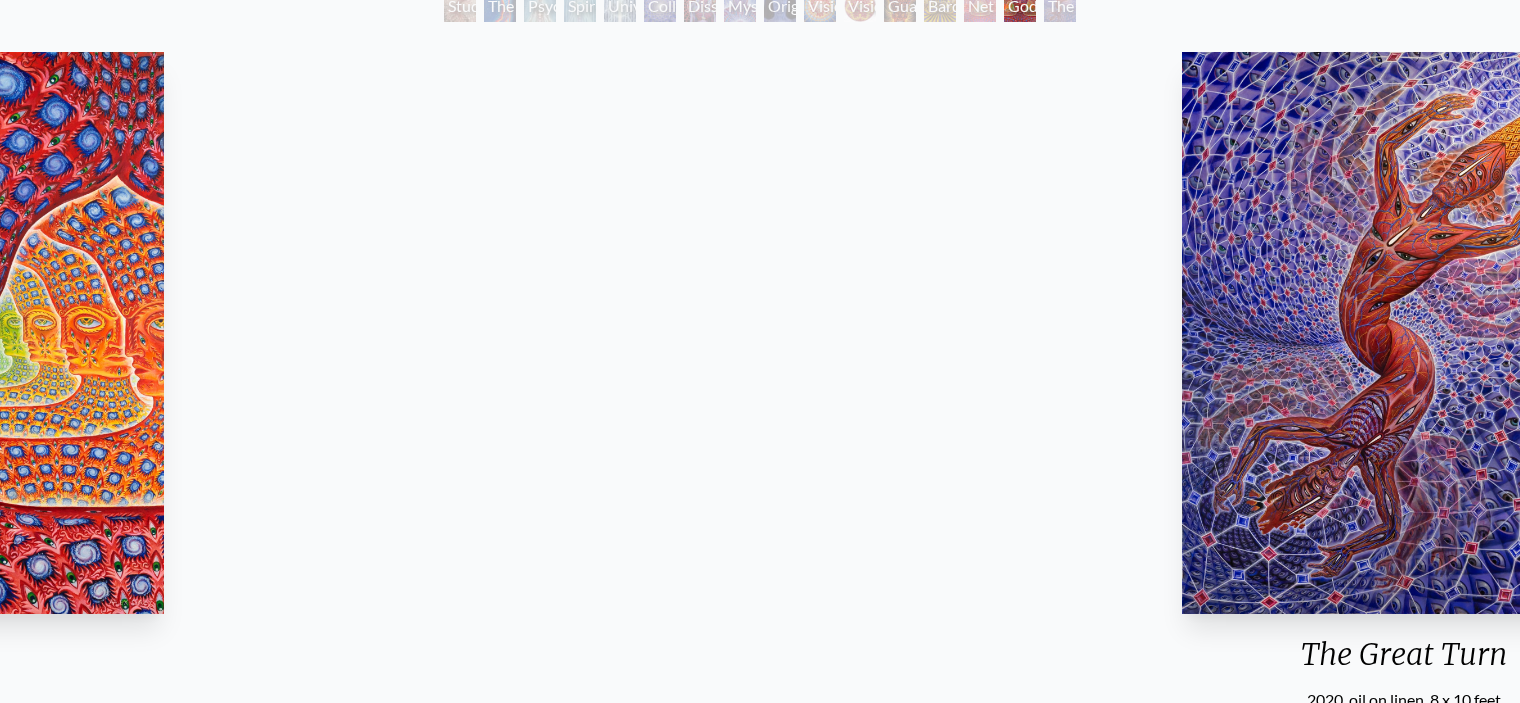 click on "Art
Writings
About" at bounding box center (760, 1123) 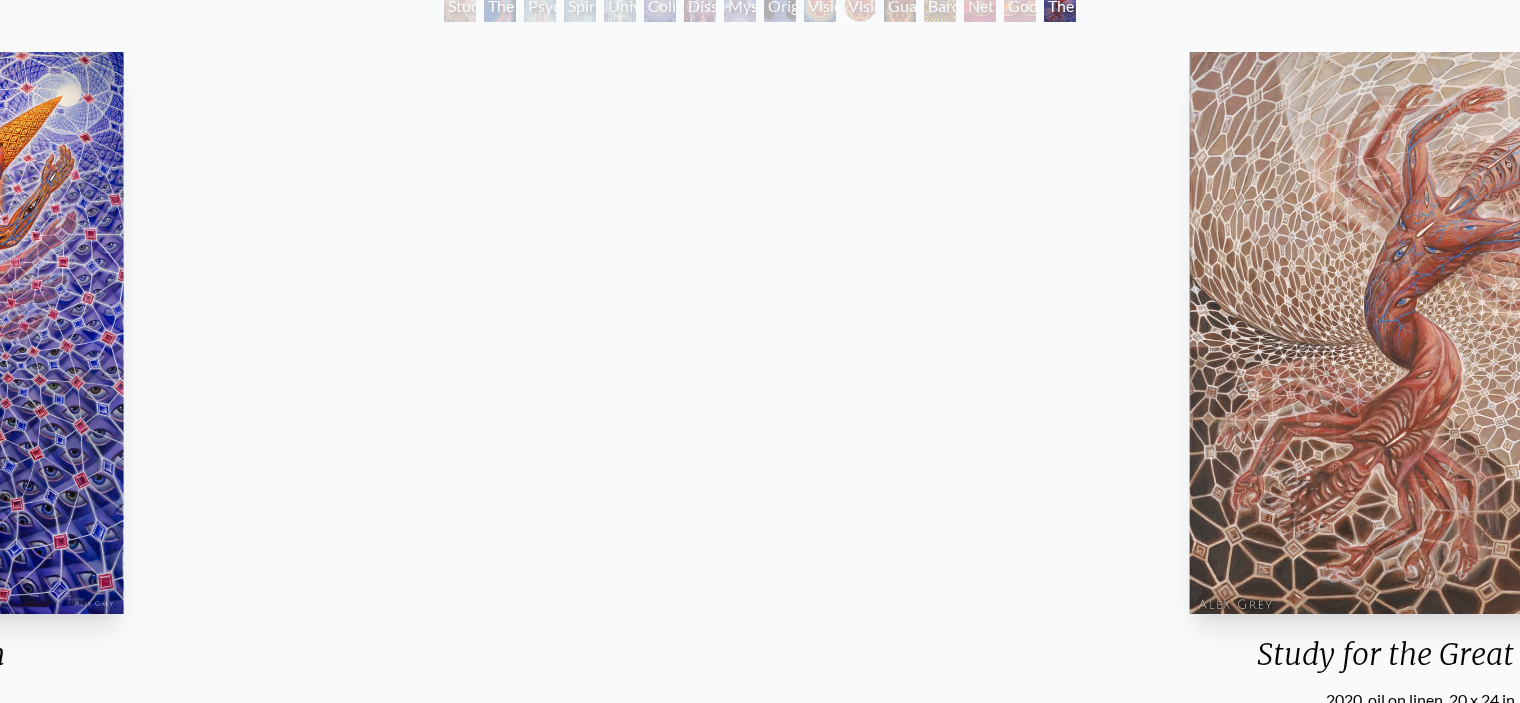 click on "Art
Writings
About" at bounding box center (760, 707) 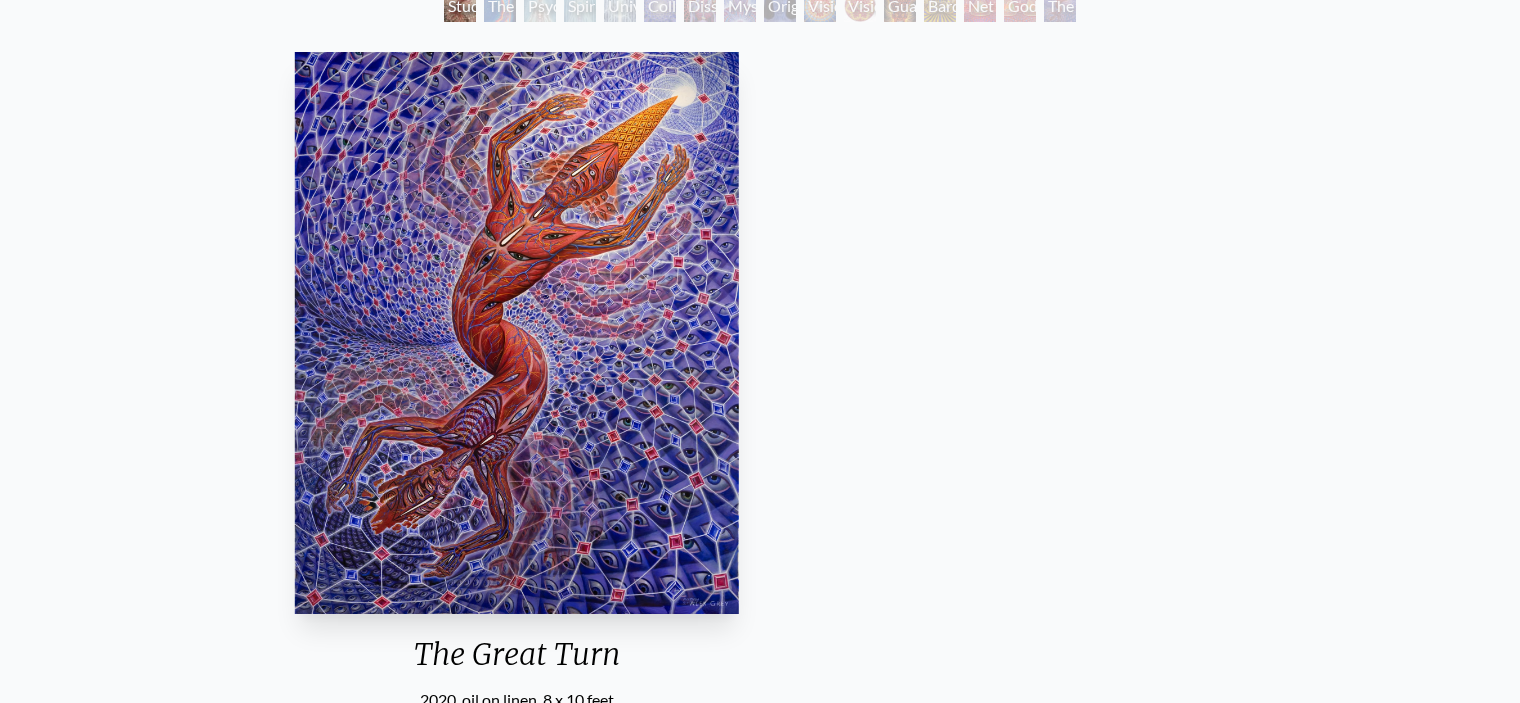 click on "Art
Writings
About" at bounding box center [760, 483] 